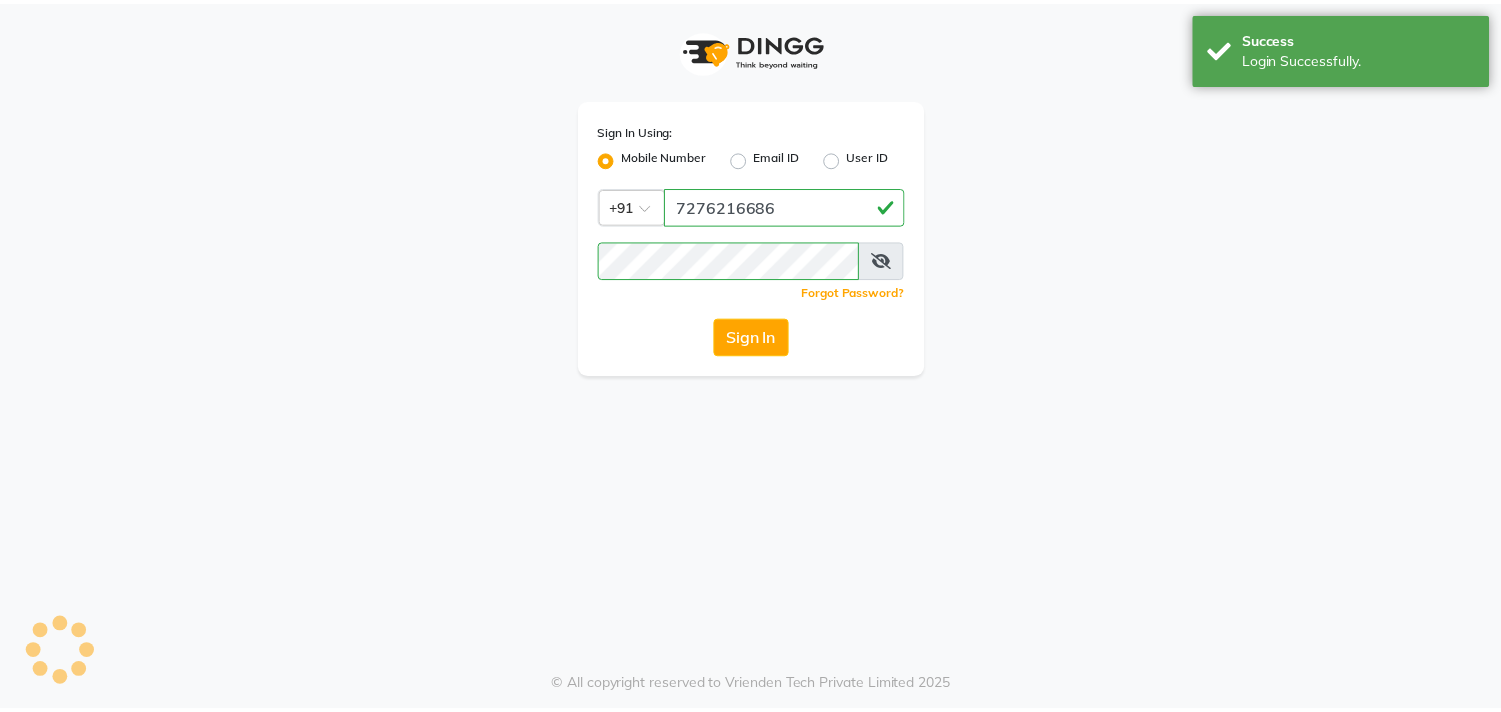 scroll, scrollTop: 0, scrollLeft: 0, axis: both 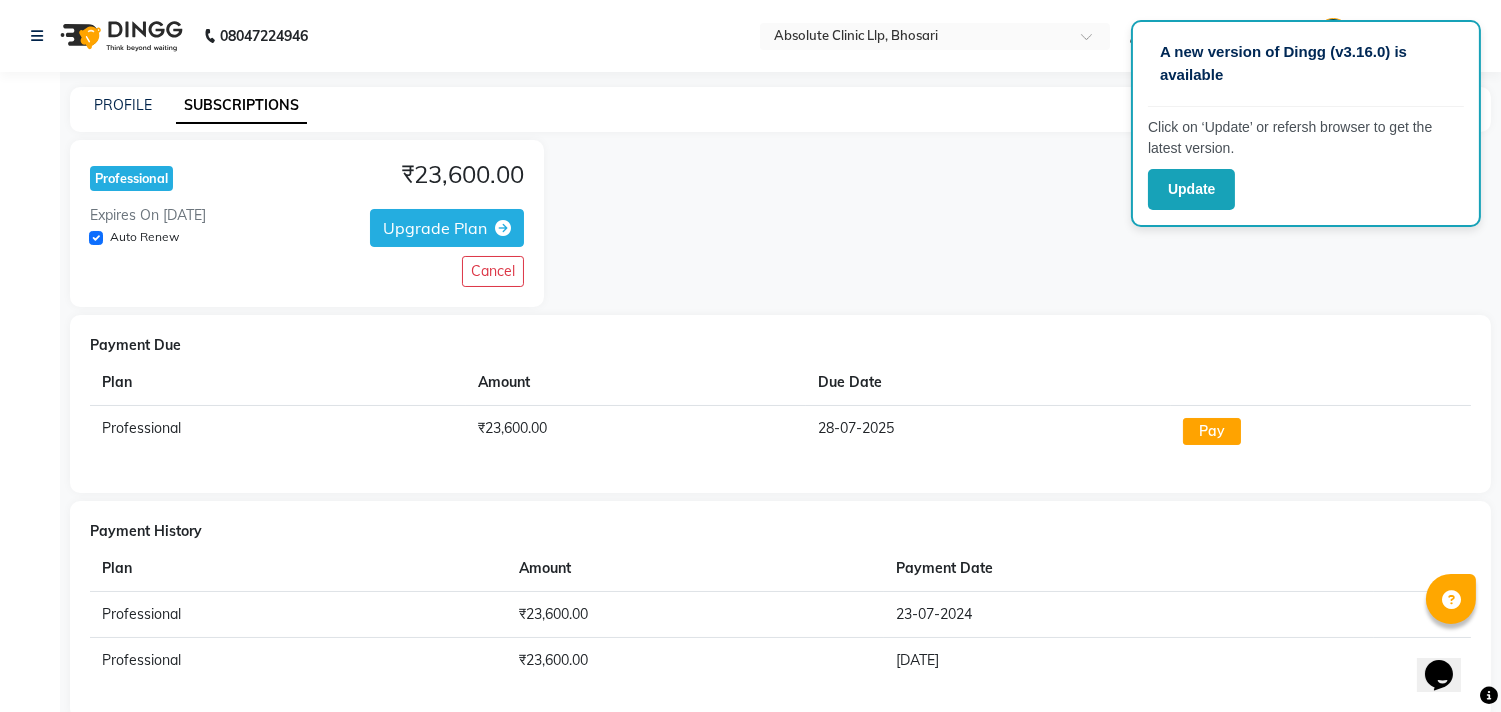 click 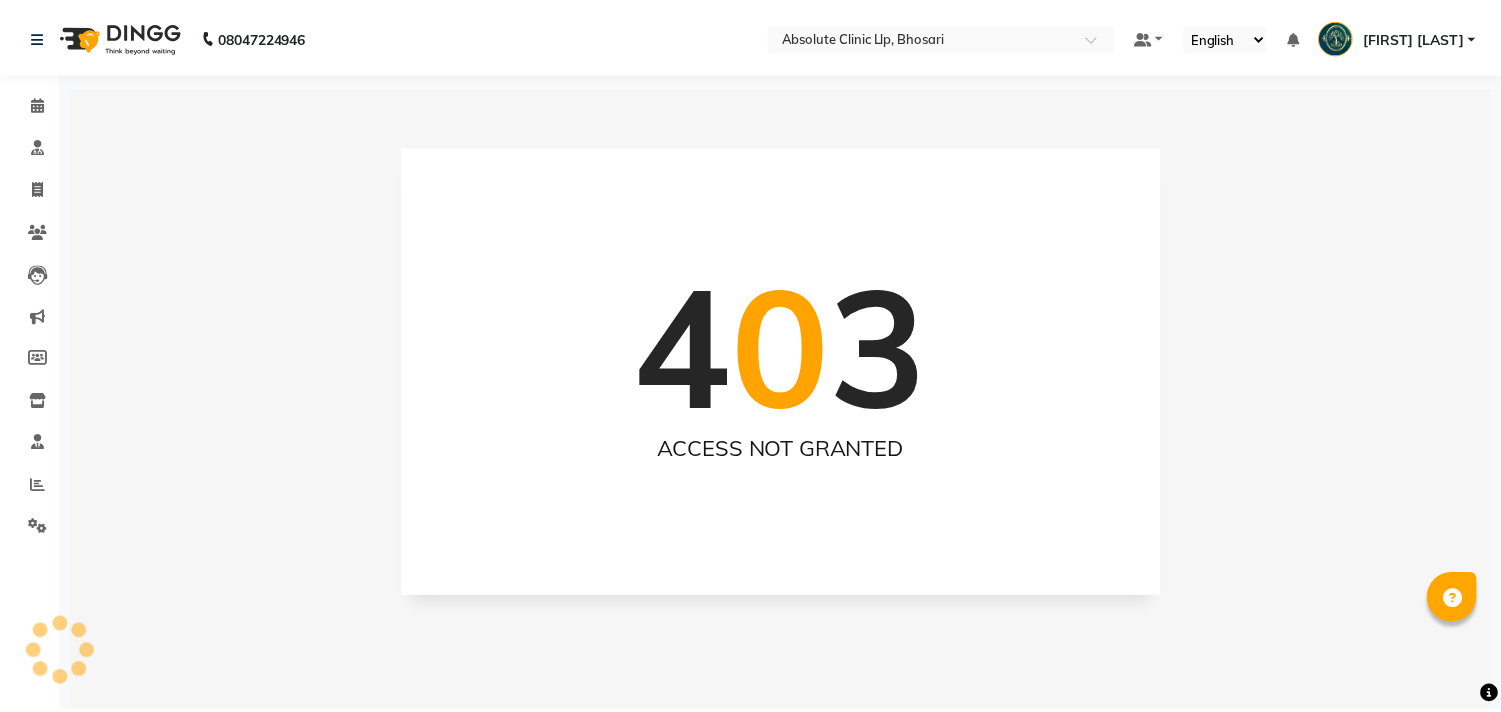scroll, scrollTop: 0, scrollLeft: 0, axis: both 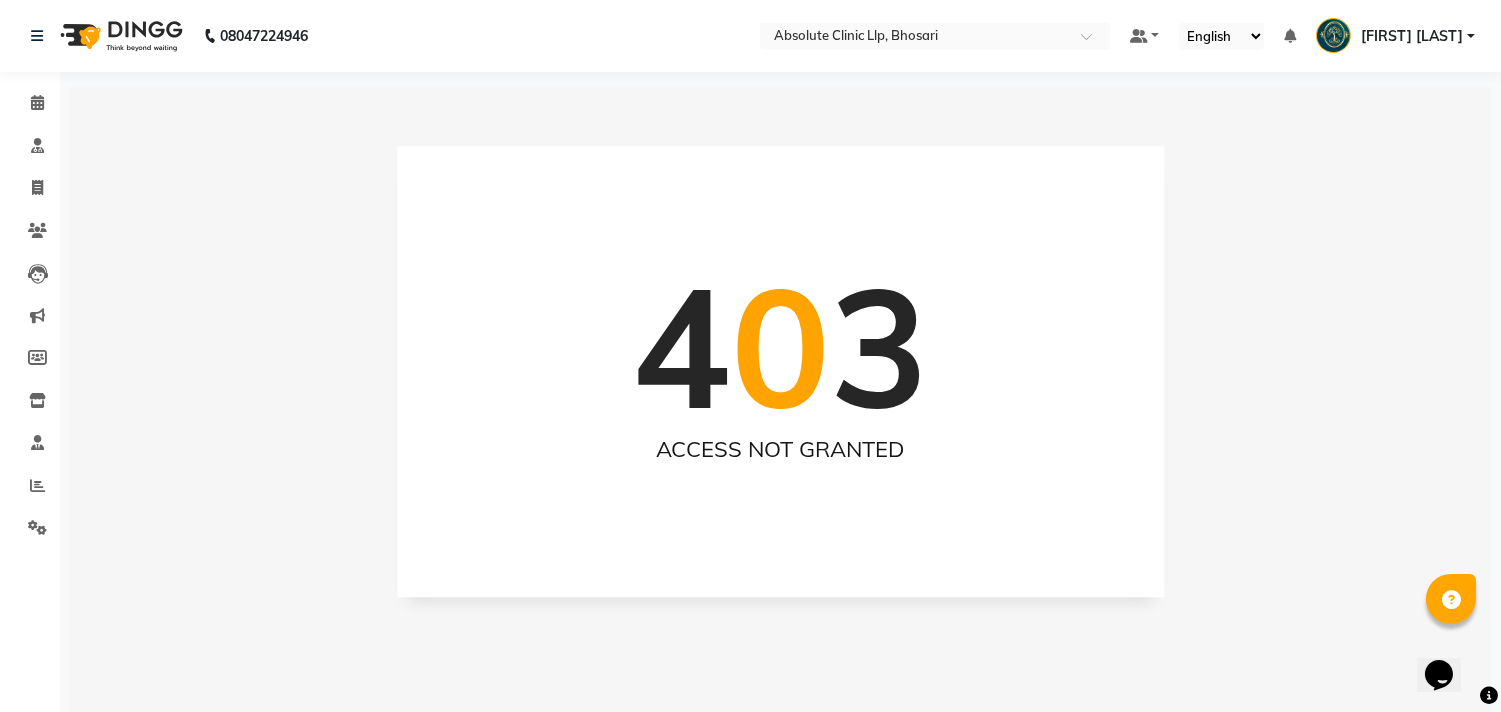 click 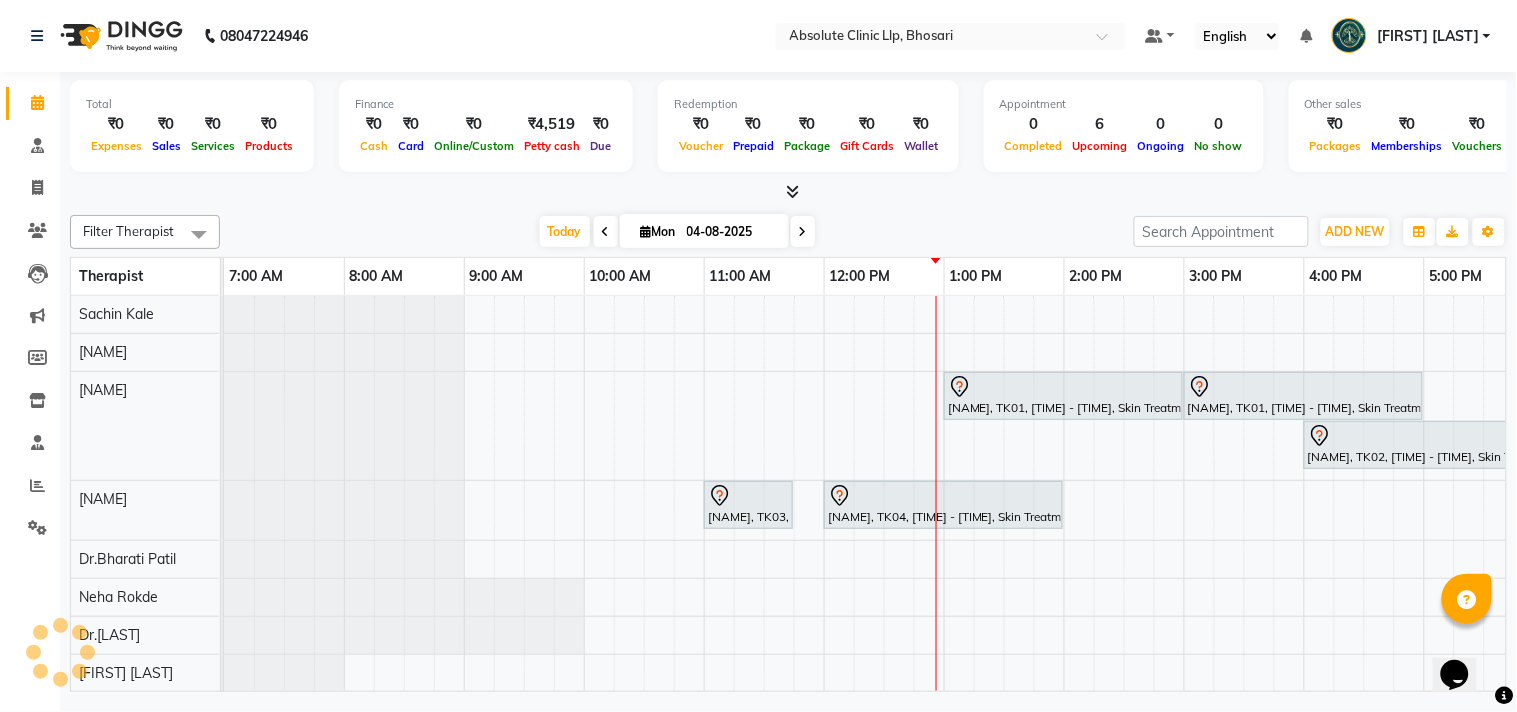 scroll, scrollTop: 0, scrollLeft: 517, axis: horizontal 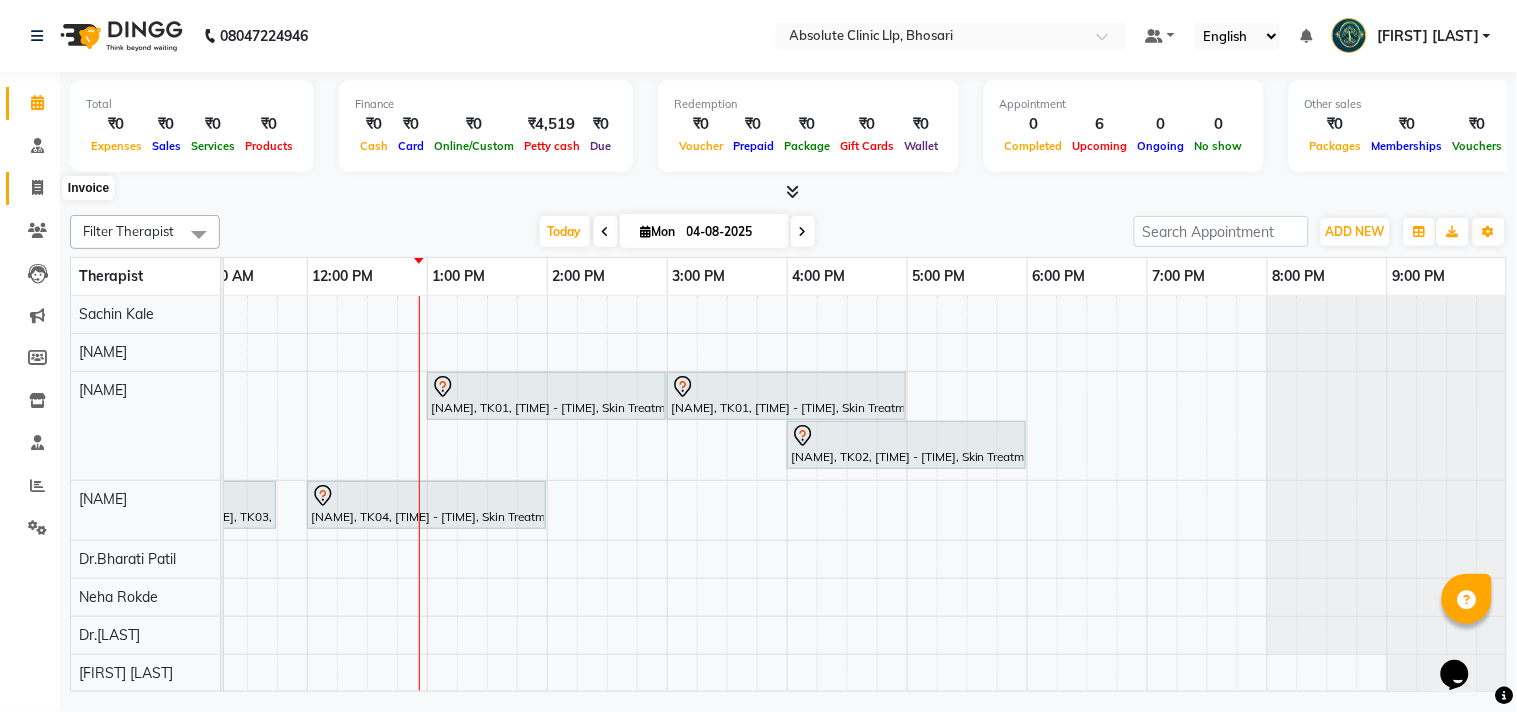 click 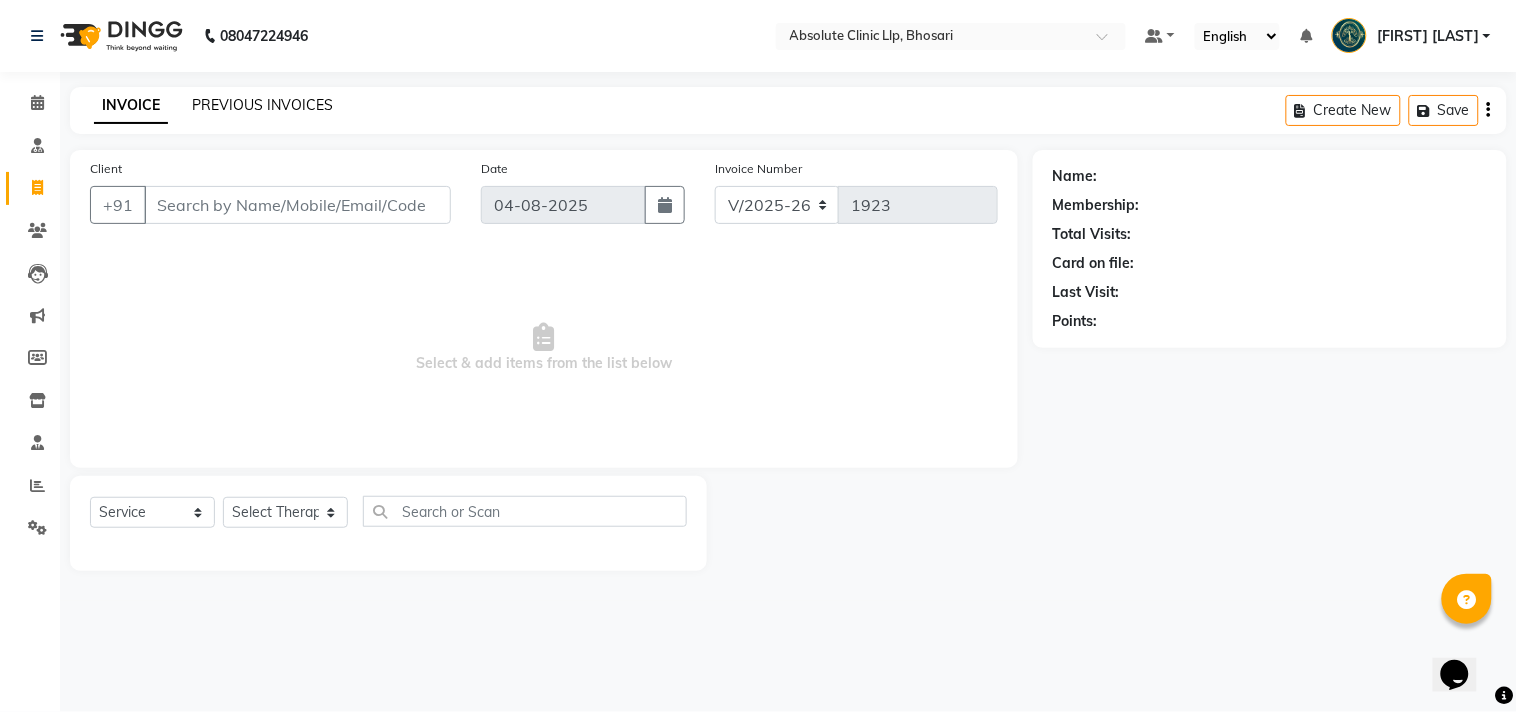 click on "PREVIOUS INVOICES" 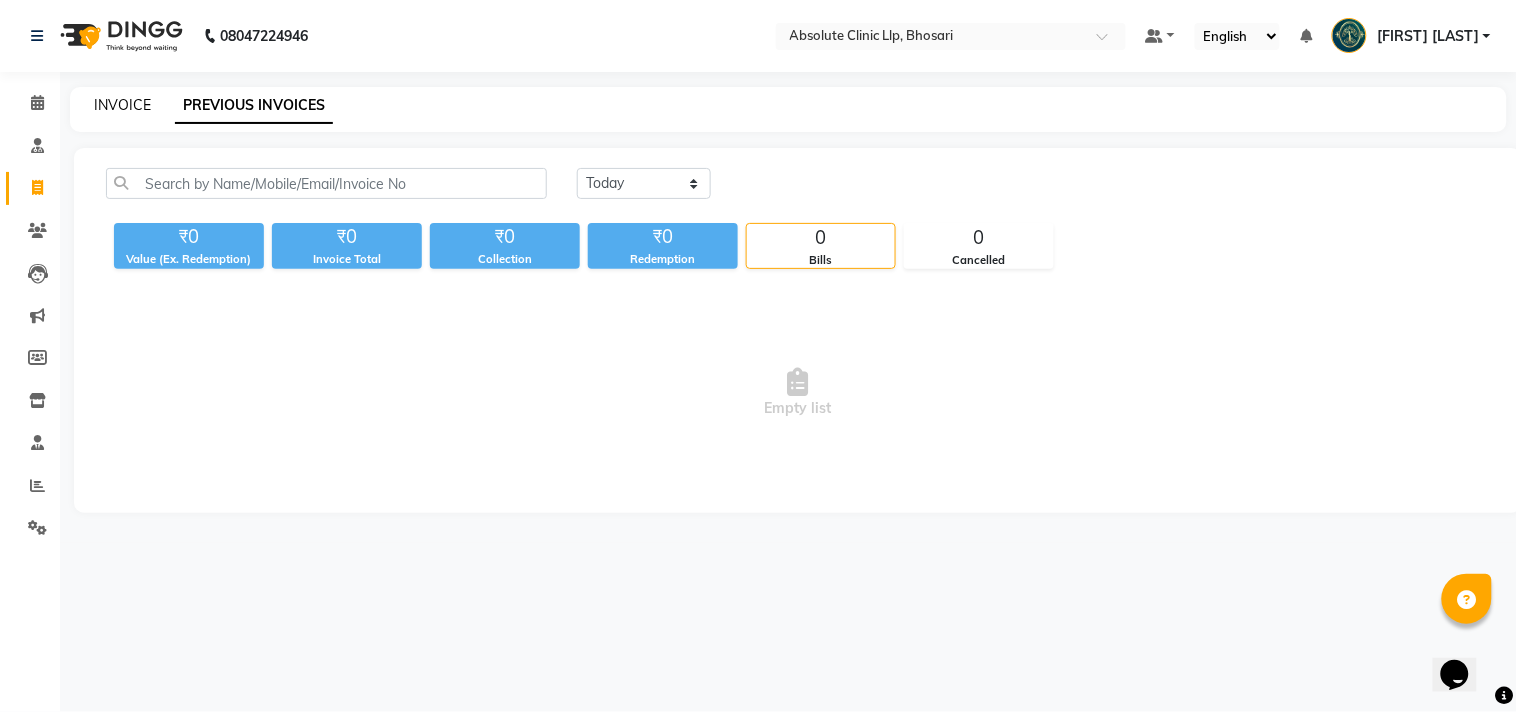 click on "INVOICE" 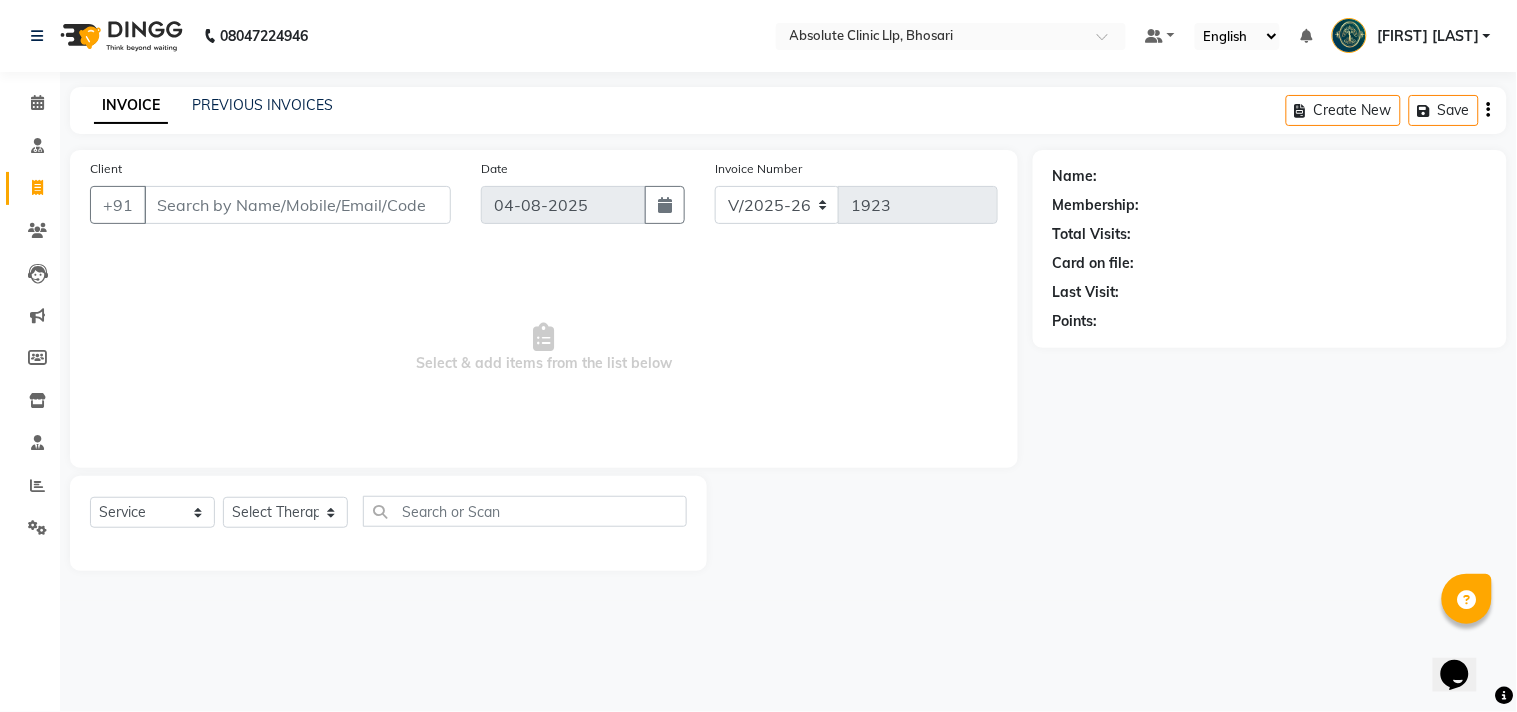 click 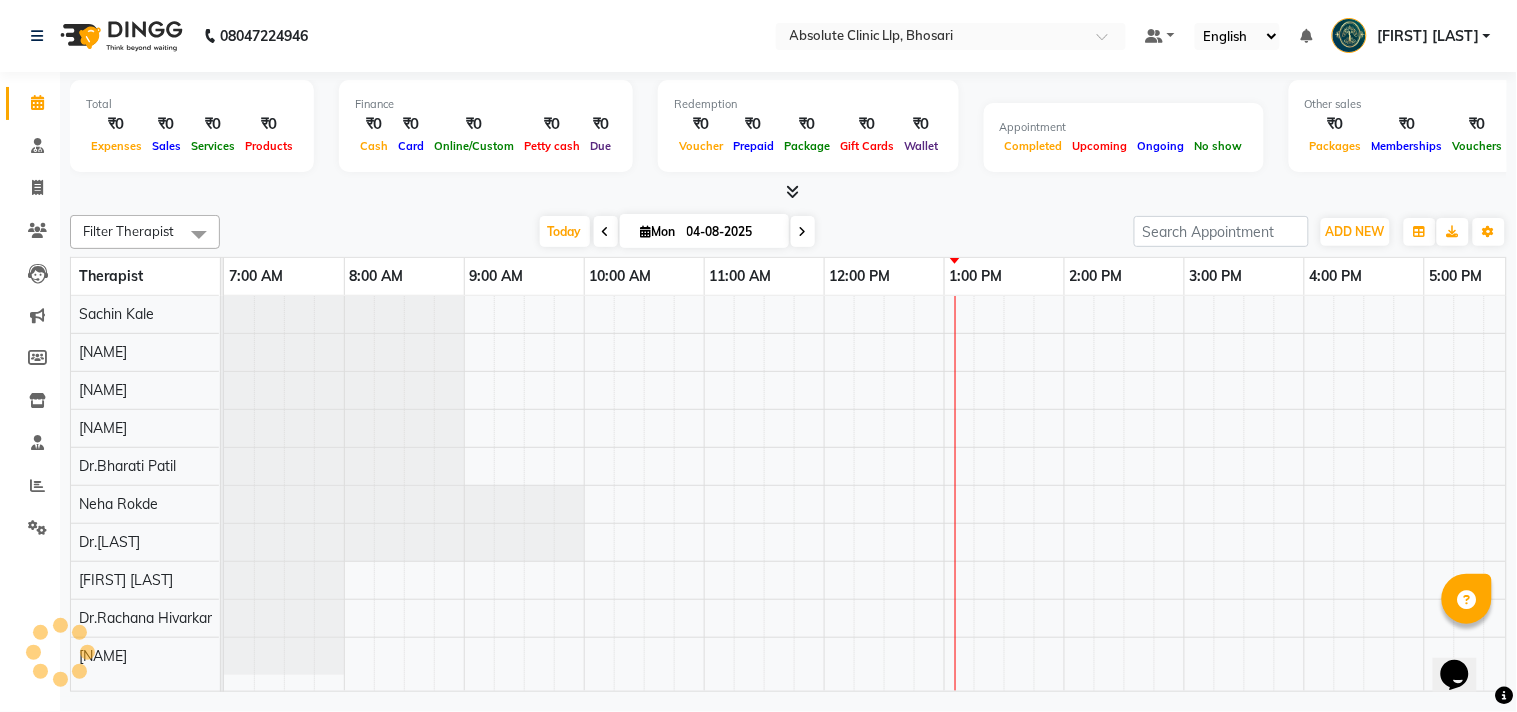 scroll, scrollTop: 0, scrollLeft: 0, axis: both 